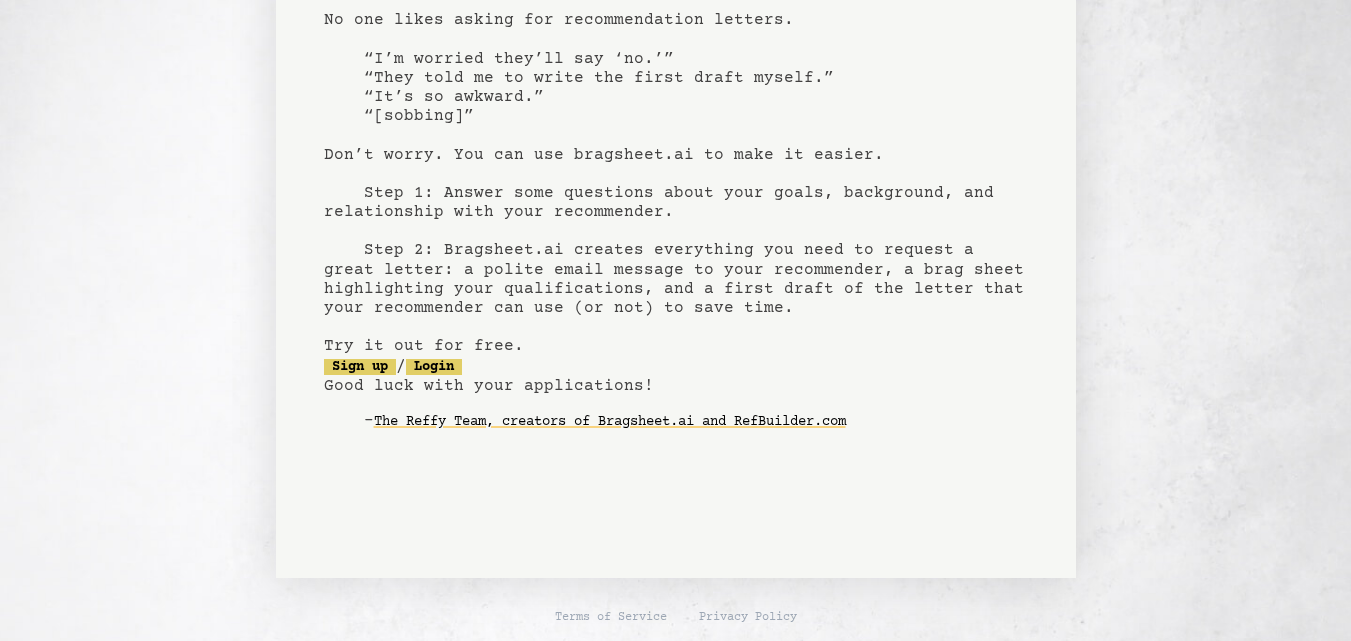 scroll, scrollTop: 173, scrollLeft: 0, axis: vertical 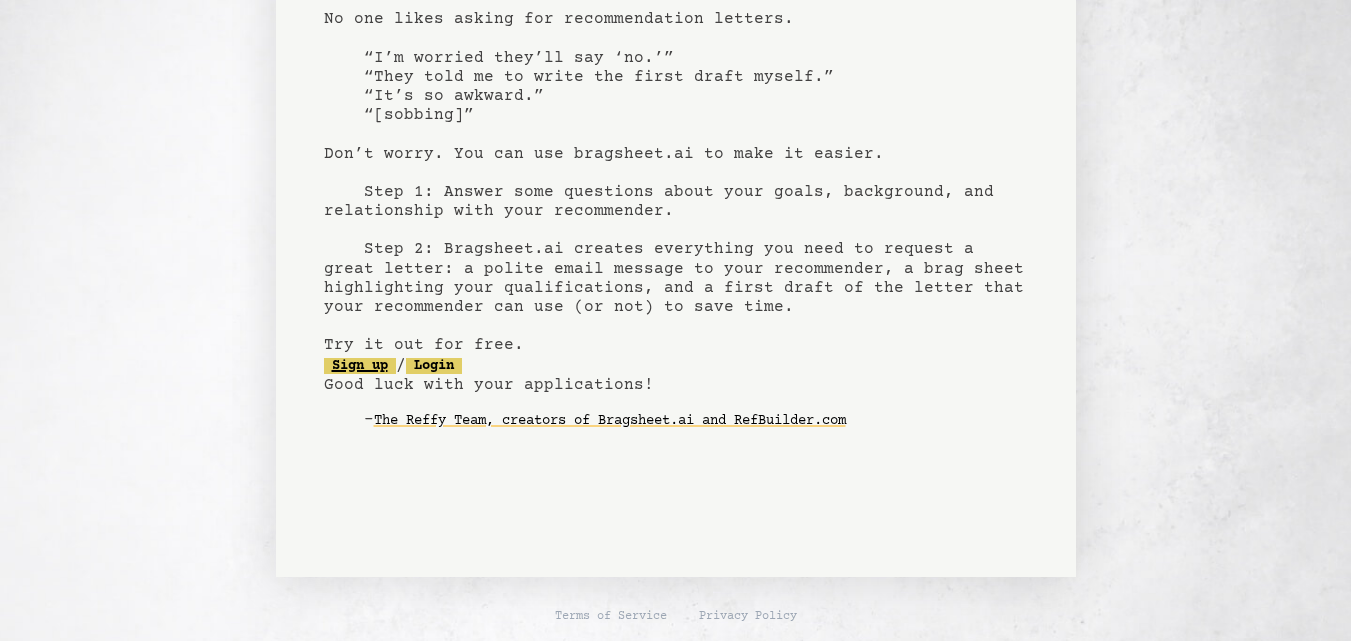 click on "Sign up" at bounding box center (360, 366) 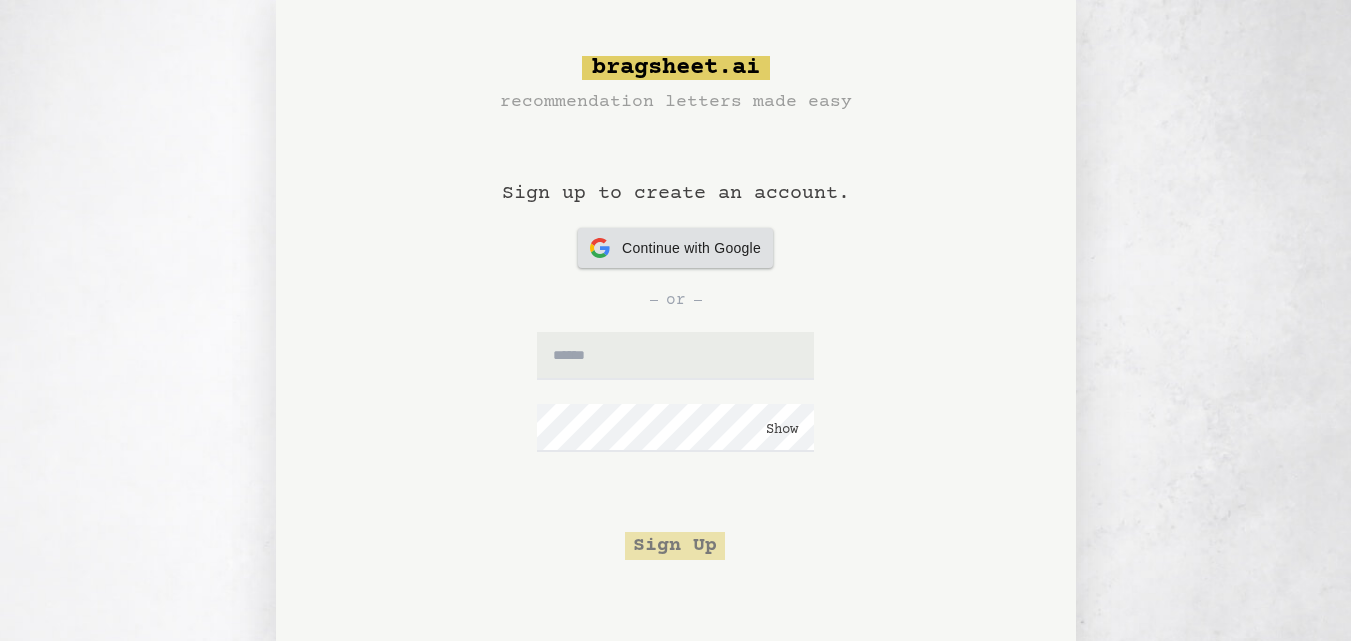 click on "Continue with Google" at bounding box center (691, 248) 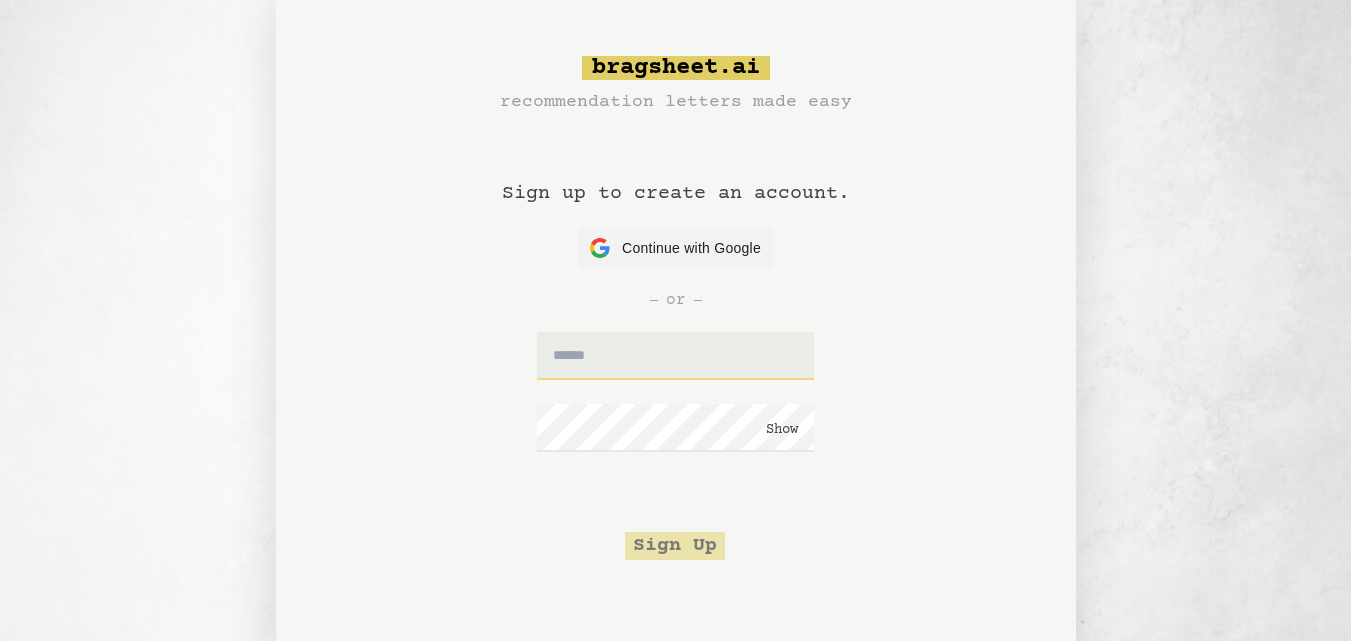 click at bounding box center [675, 356] 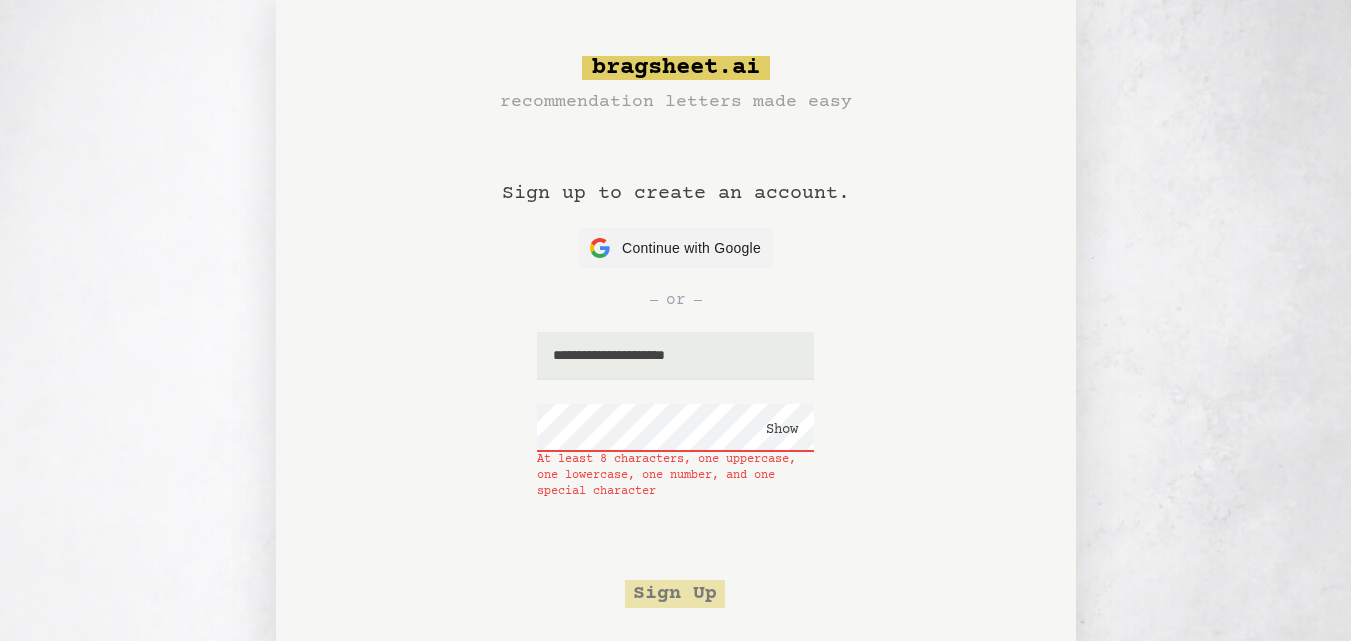 click on "Show" at bounding box center [782, 430] 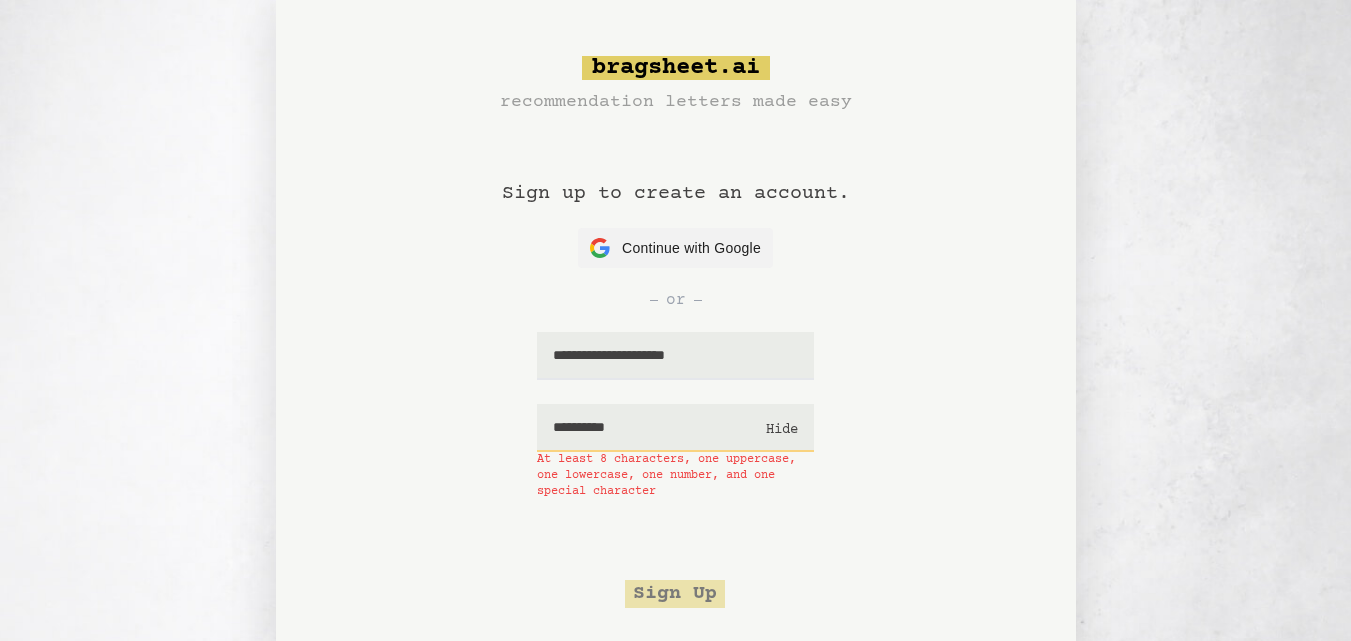 click on "**********" at bounding box center [675, 428] 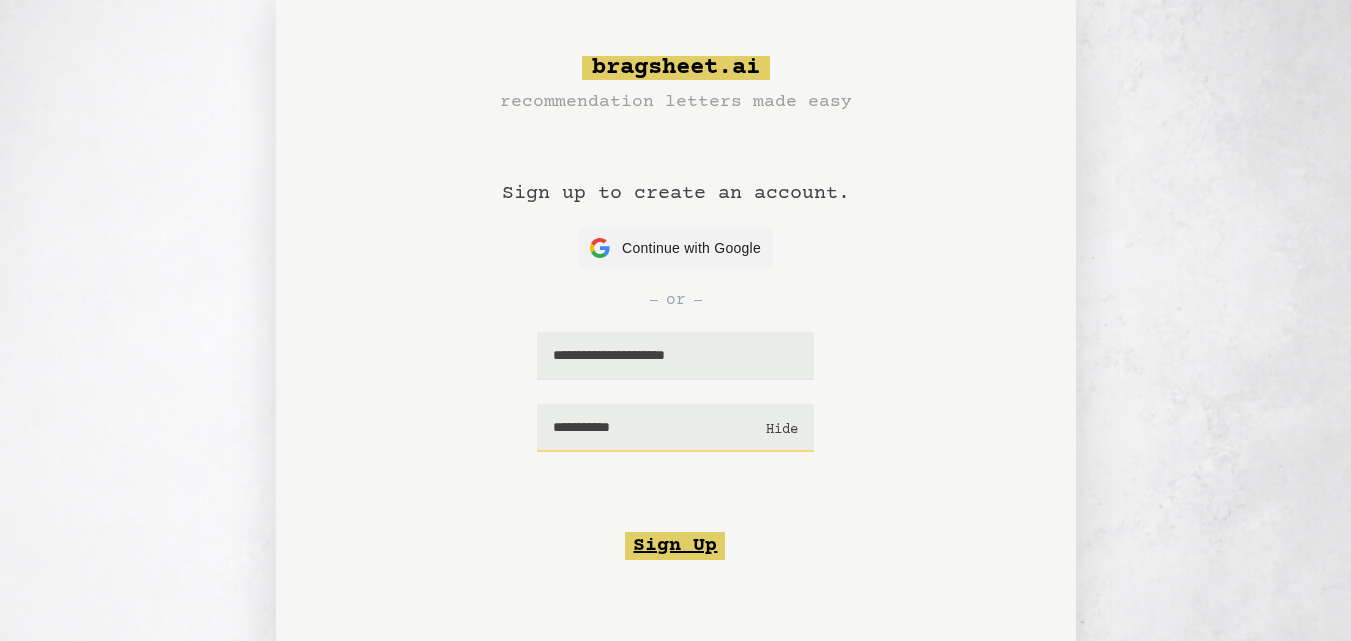 type on "**********" 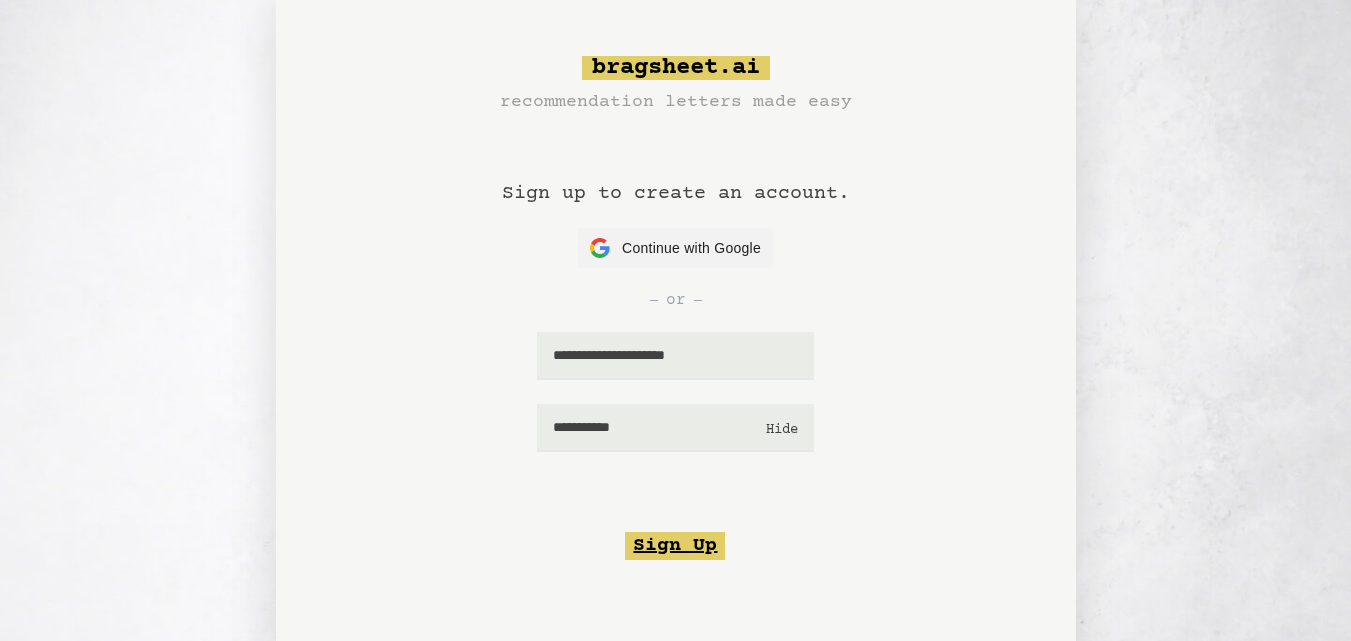 click on "Sign Up" at bounding box center (675, 546) 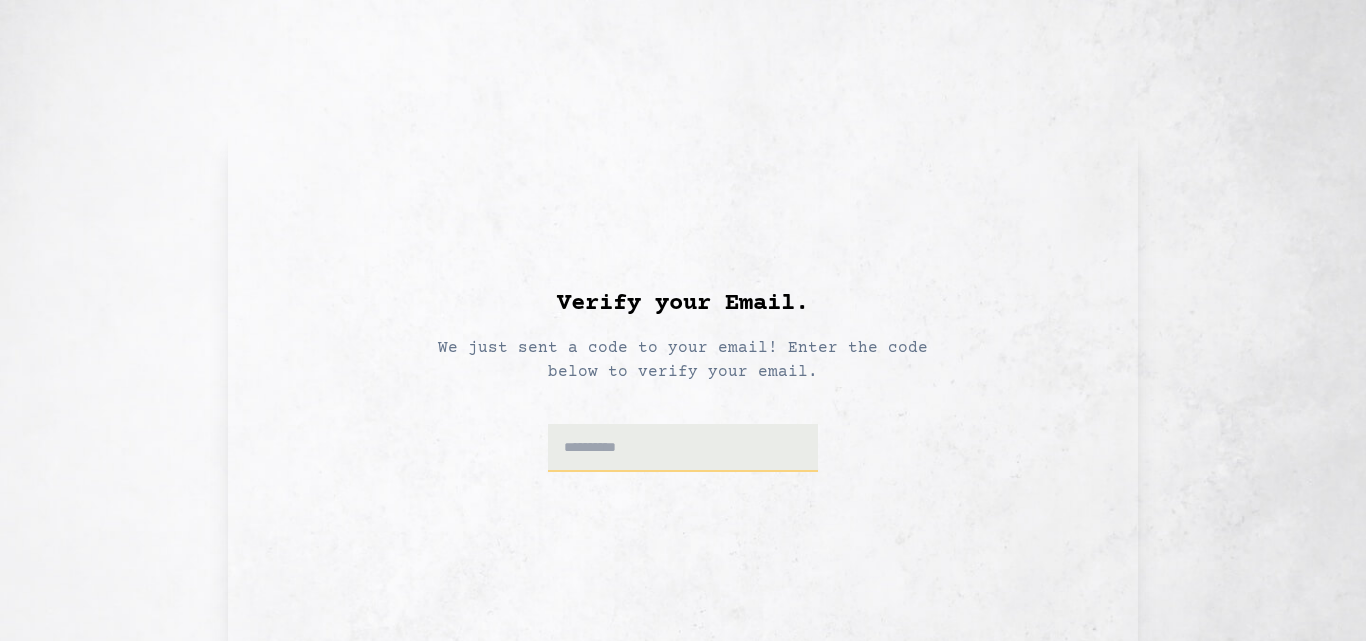 click at bounding box center [683, 448] 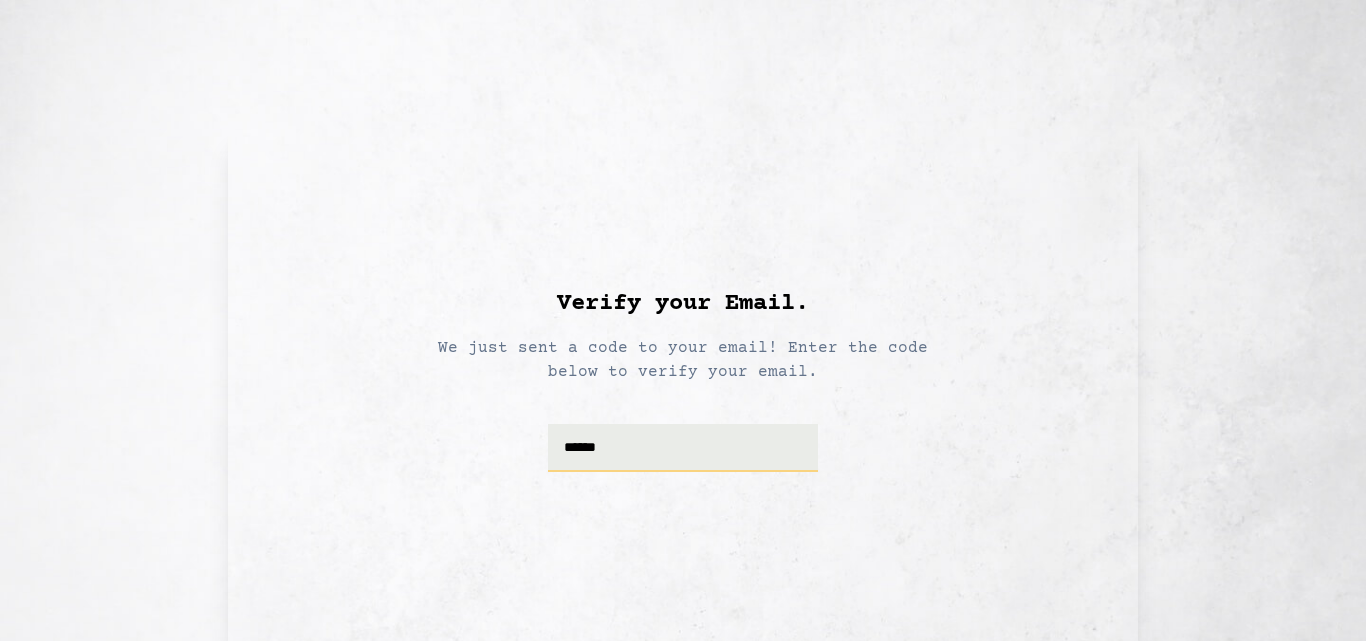 type on "******" 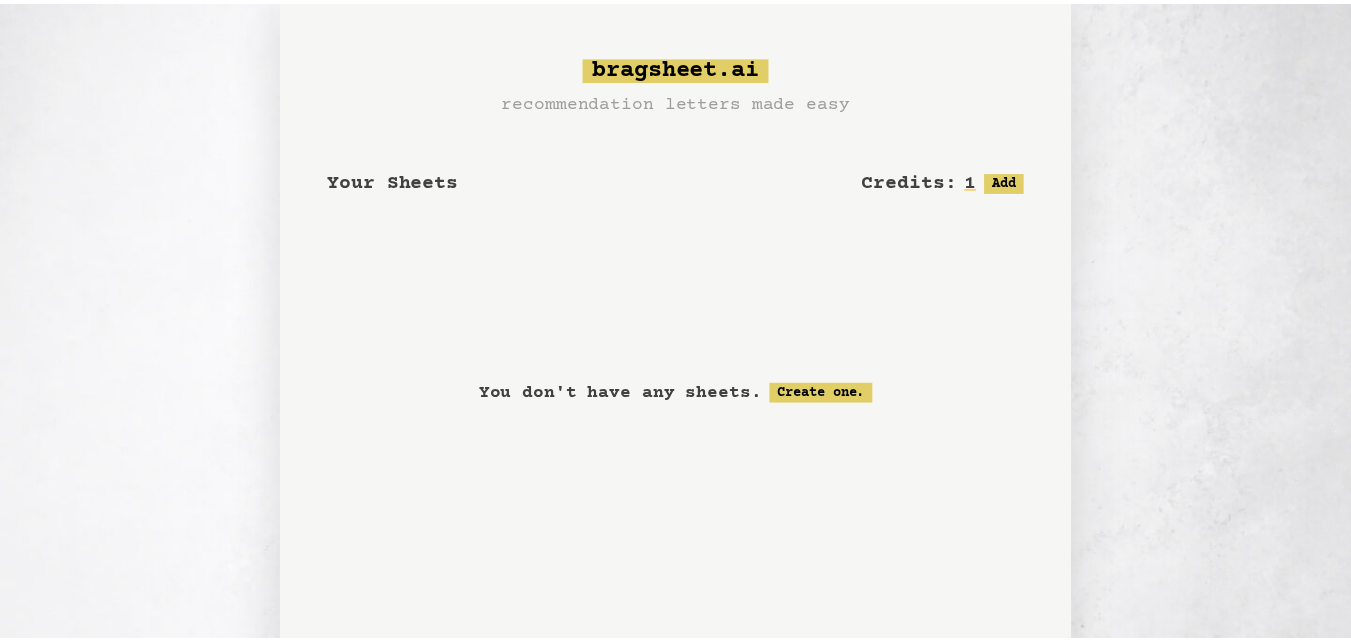scroll, scrollTop: 0, scrollLeft: 0, axis: both 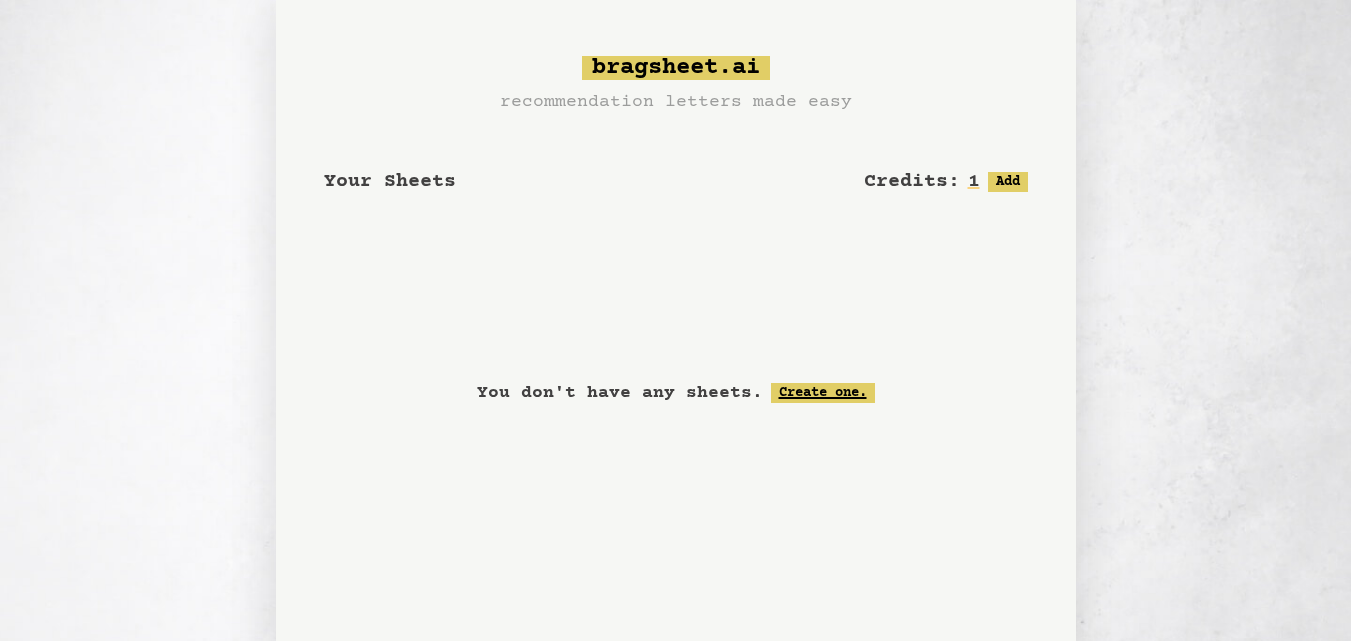 click on "Create one." at bounding box center (823, 393) 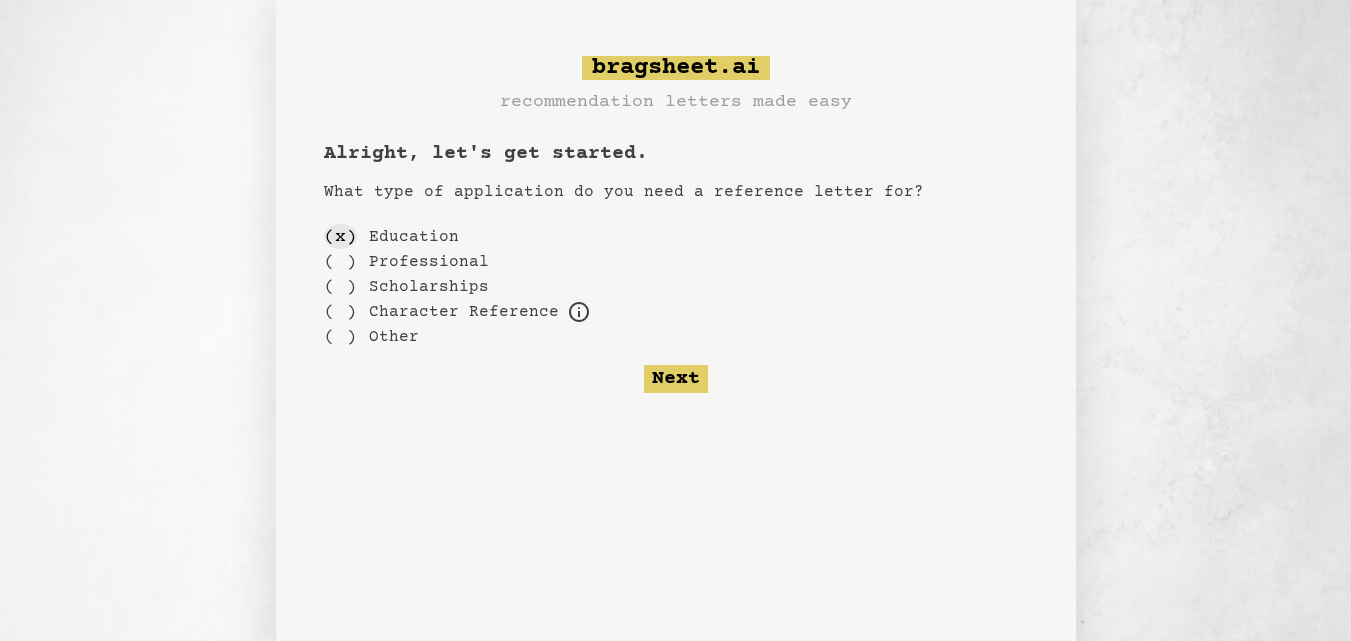 click on "( x )" at bounding box center (340, 236) 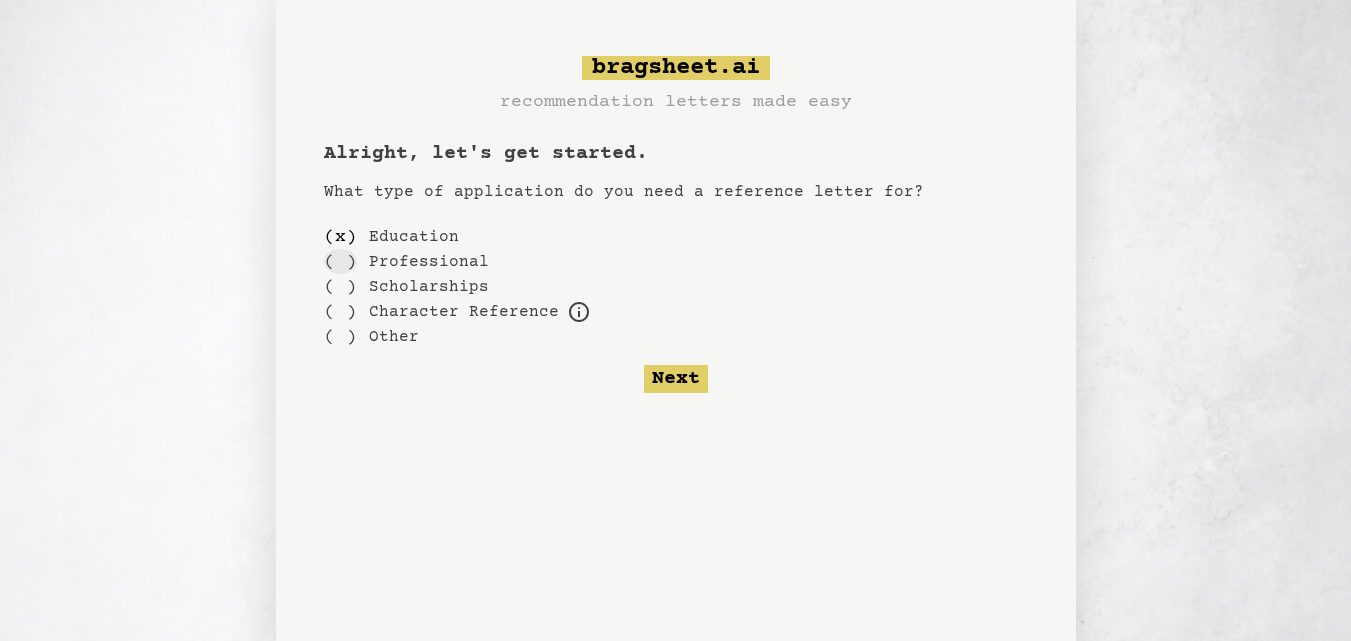 click on "(    )" at bounding box center (340, 261) 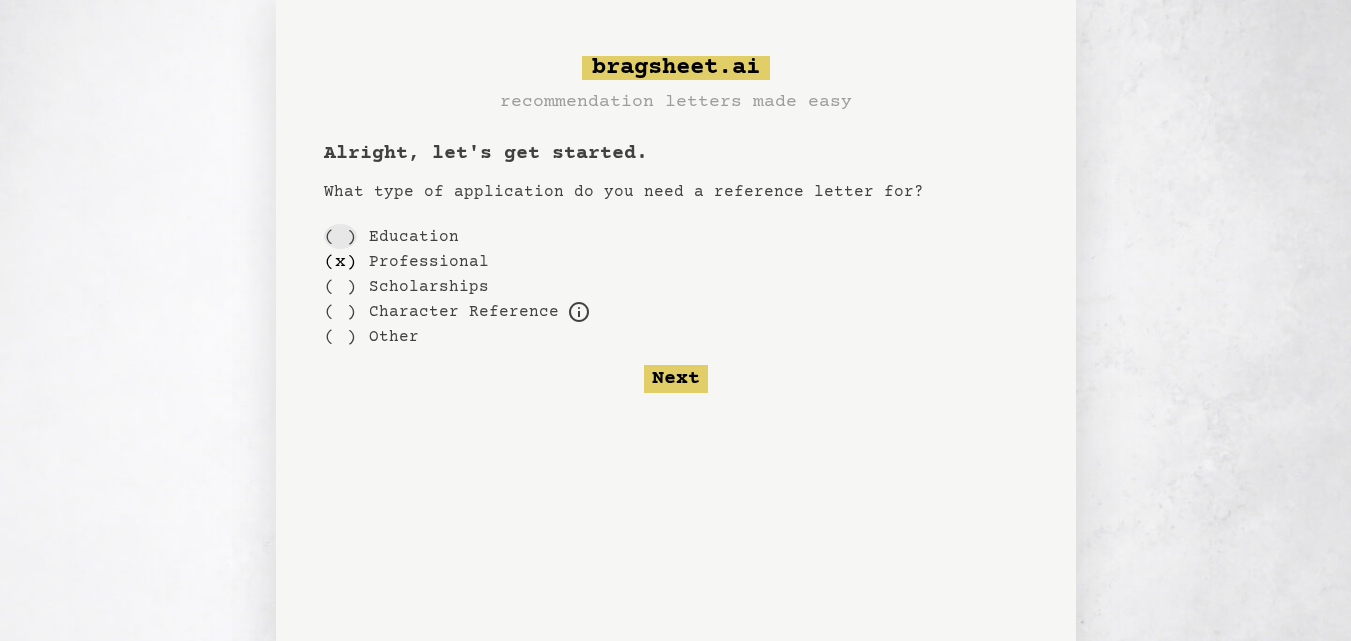 click on "(    )" at bounding box center (340, 236) 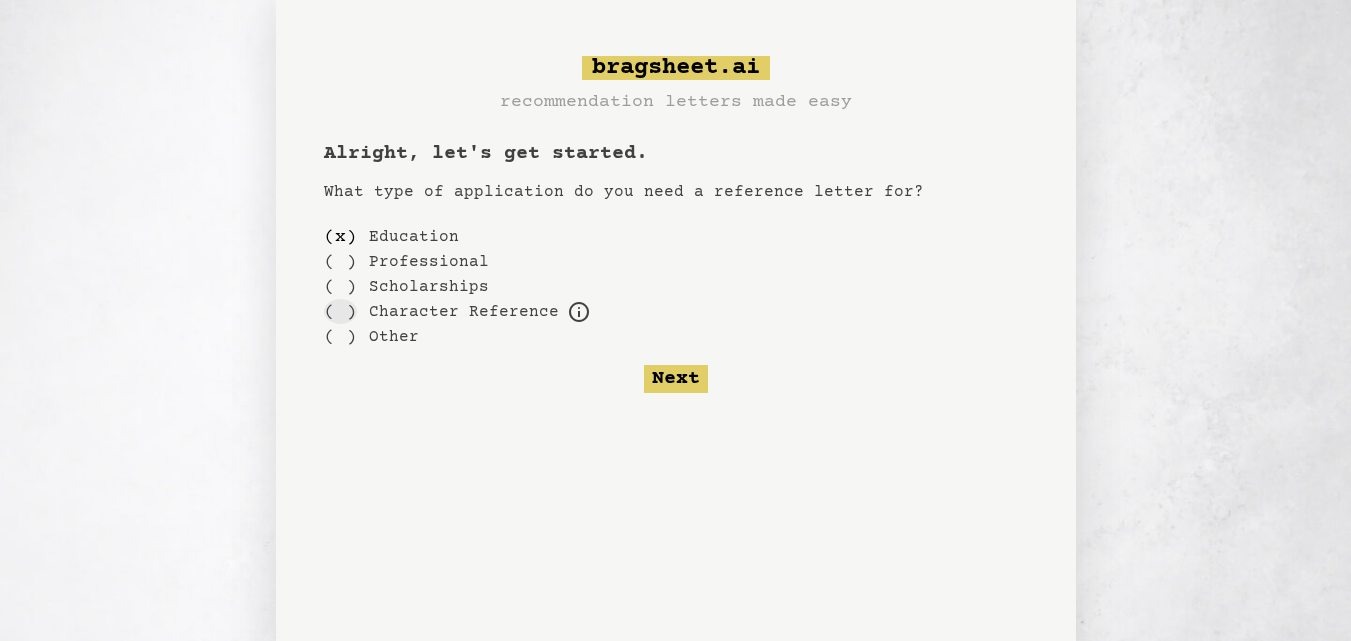 click on "(    )" at bounding box center (340, 311) 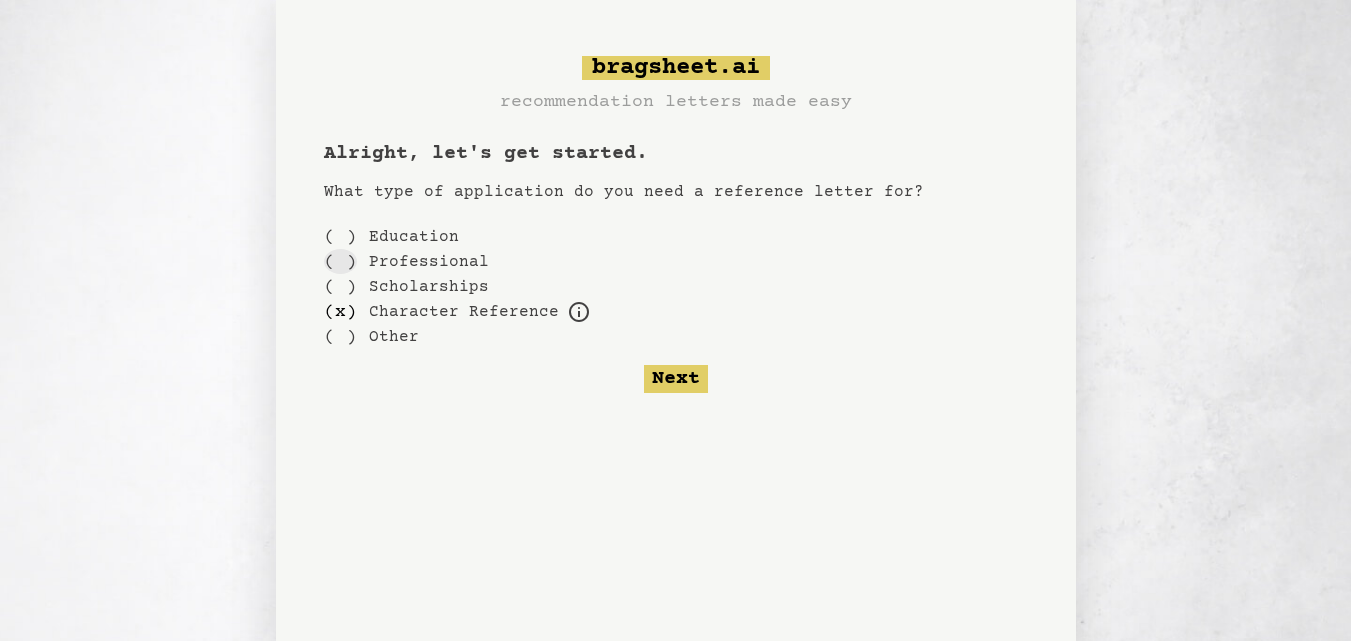 click on "(    )" at bounding box center (340, 261) 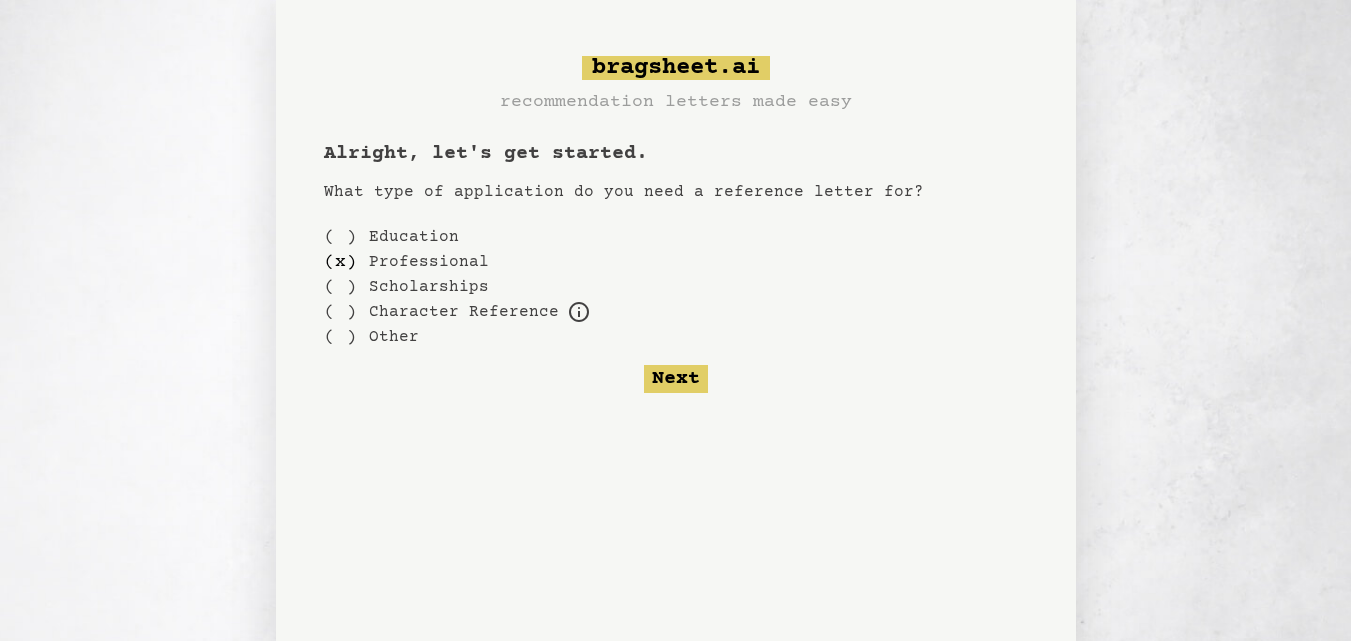 click on "Character Reference" at bounding box center [464, 312] 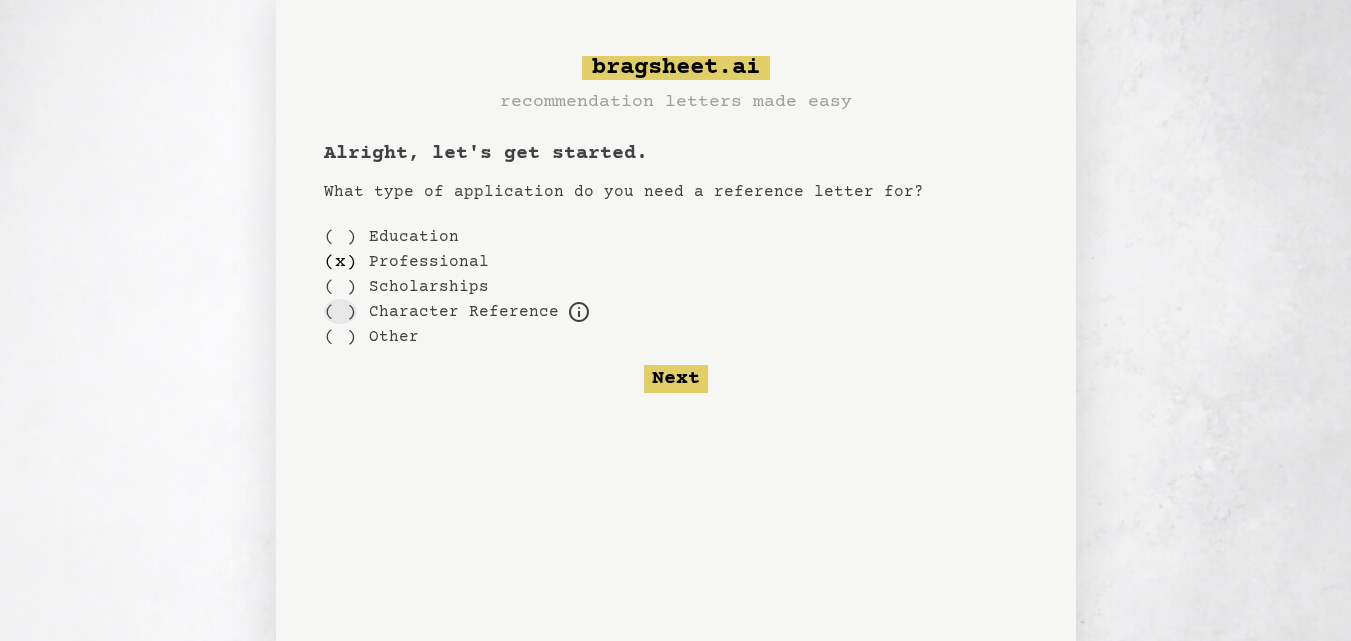 click on "(    )" at bounding box center (340, 311) 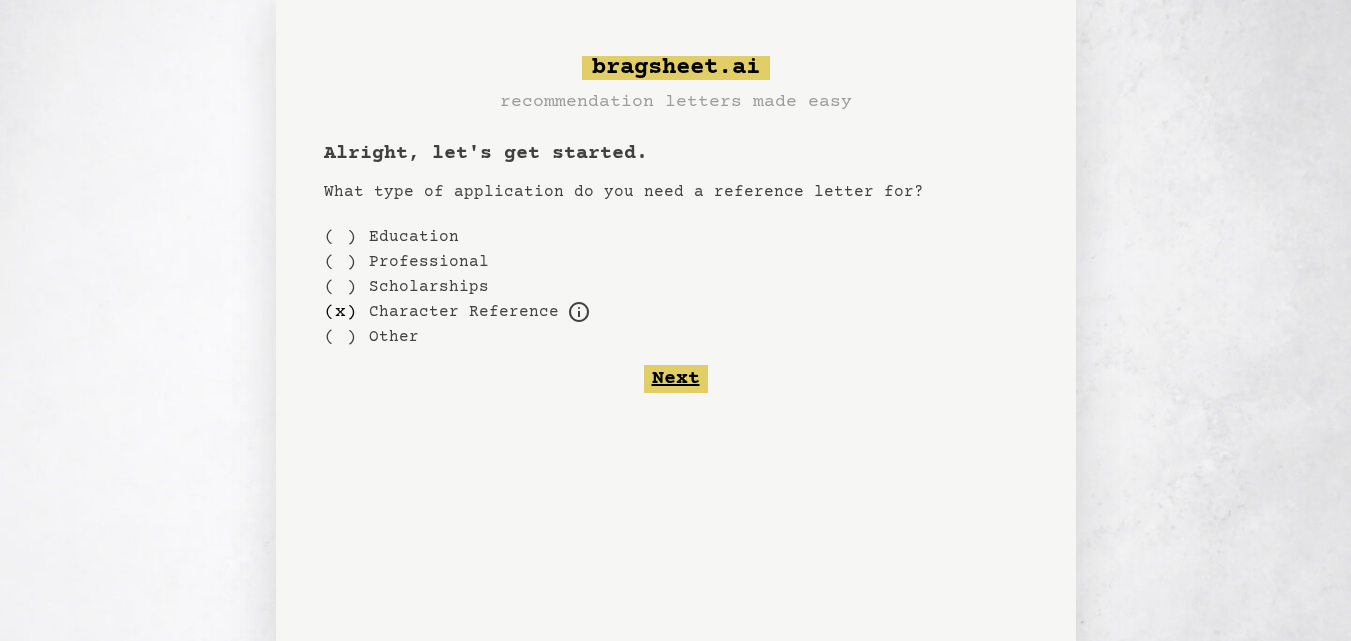 click on "Next" at bounding box center [676, 379] 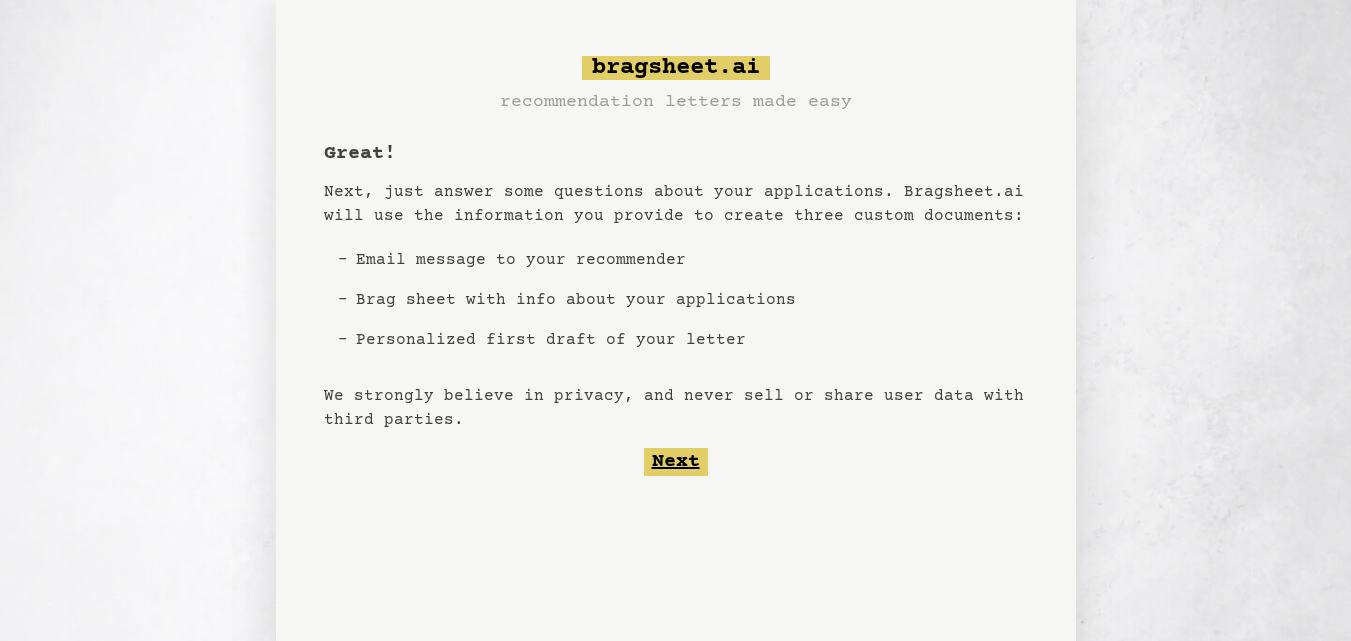 click on "Next" at bounding box center (676, 462) 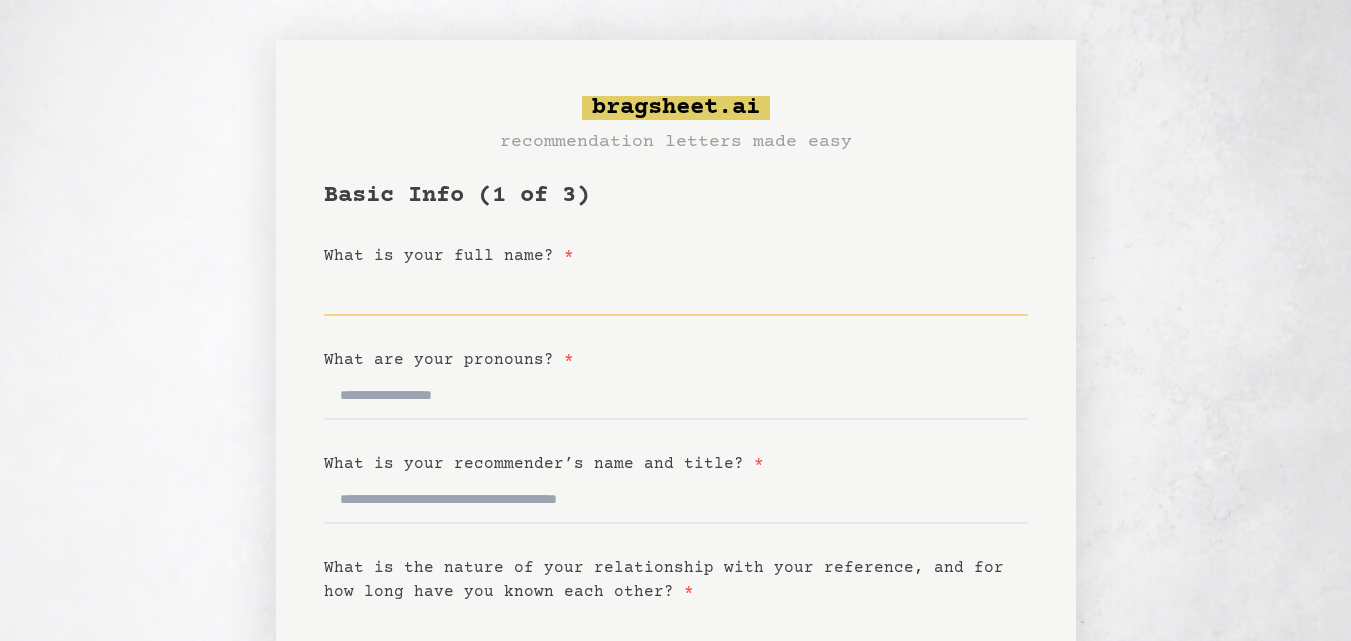 click on "What is your full name?   *" at bounding box center (676, 292) 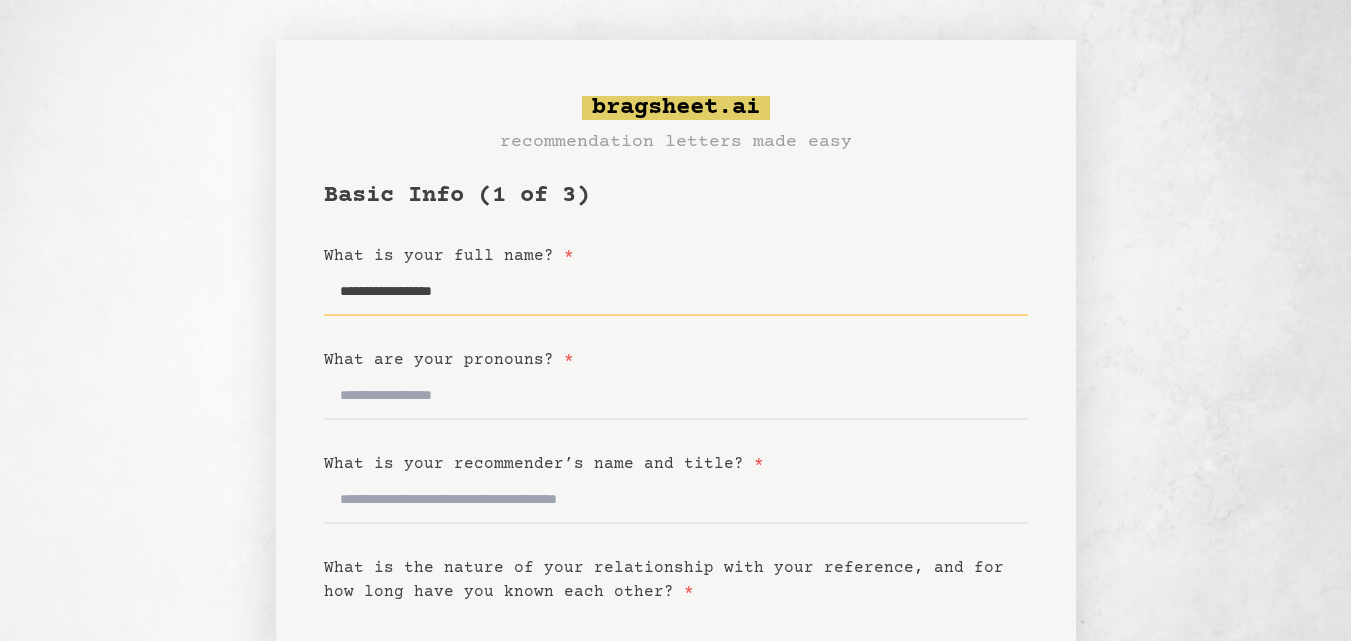 type on "**********" 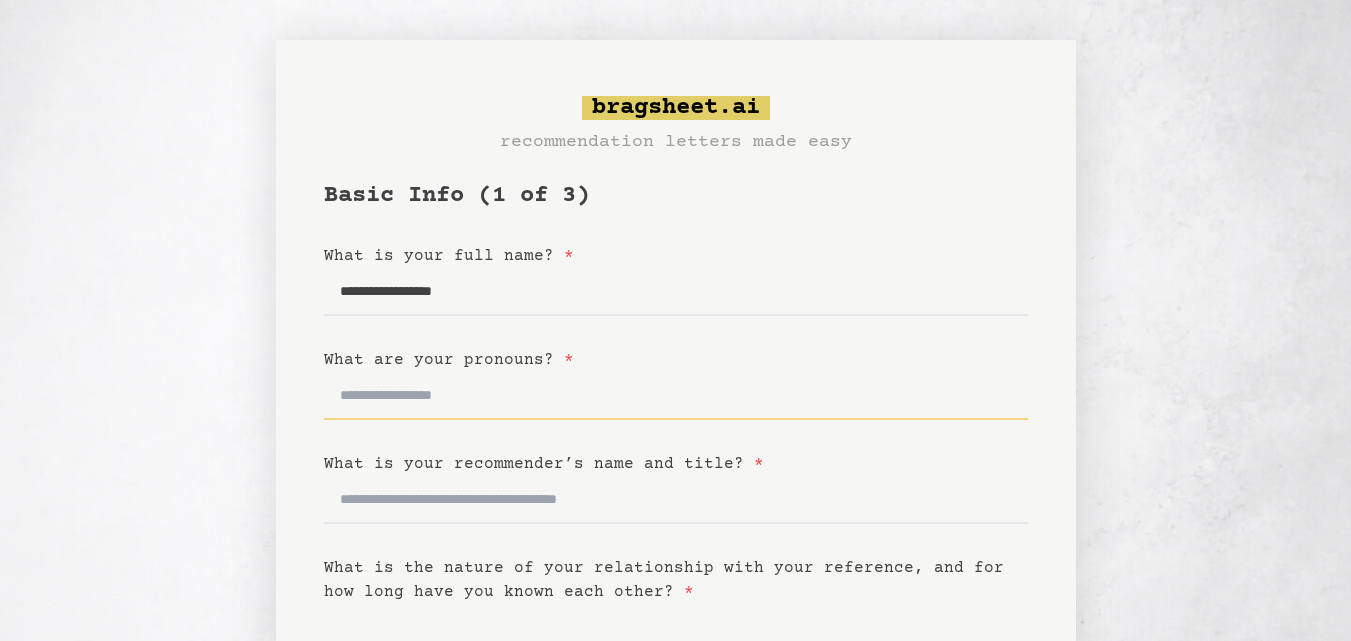 click on "What are your pronouns?   *" at bounding box center (676, 396) 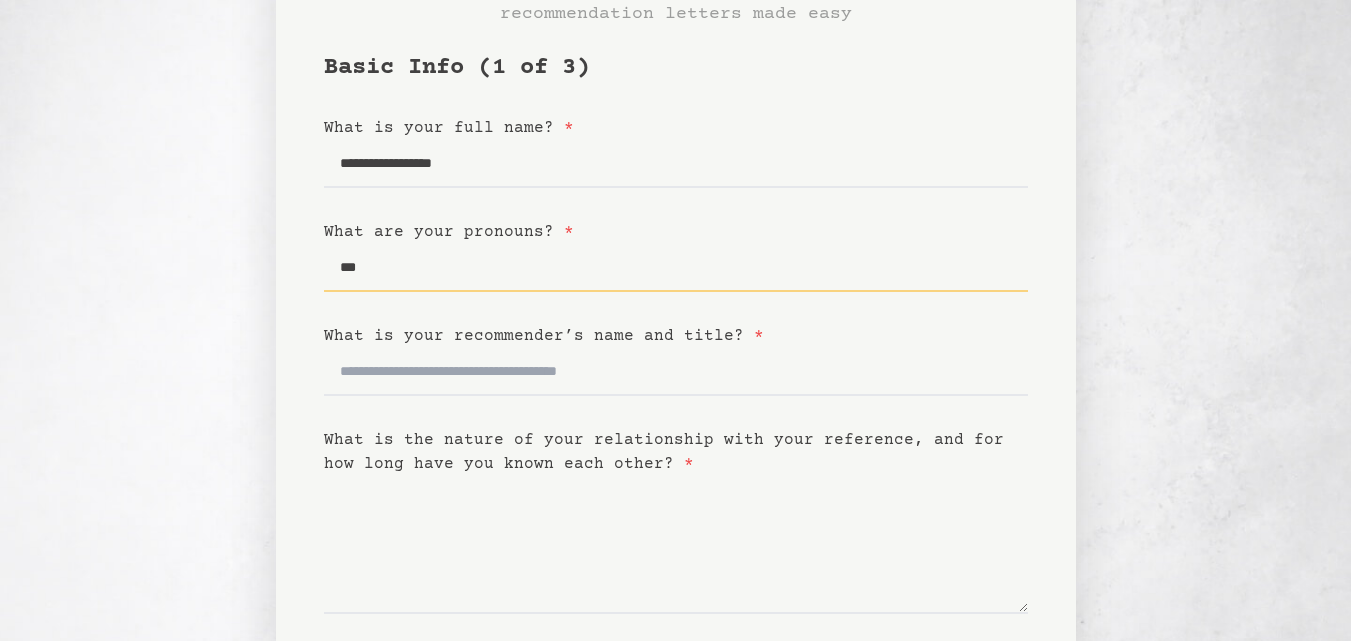 scroll, scrollTop: 136, scrollLeft: 0, axis: vertical 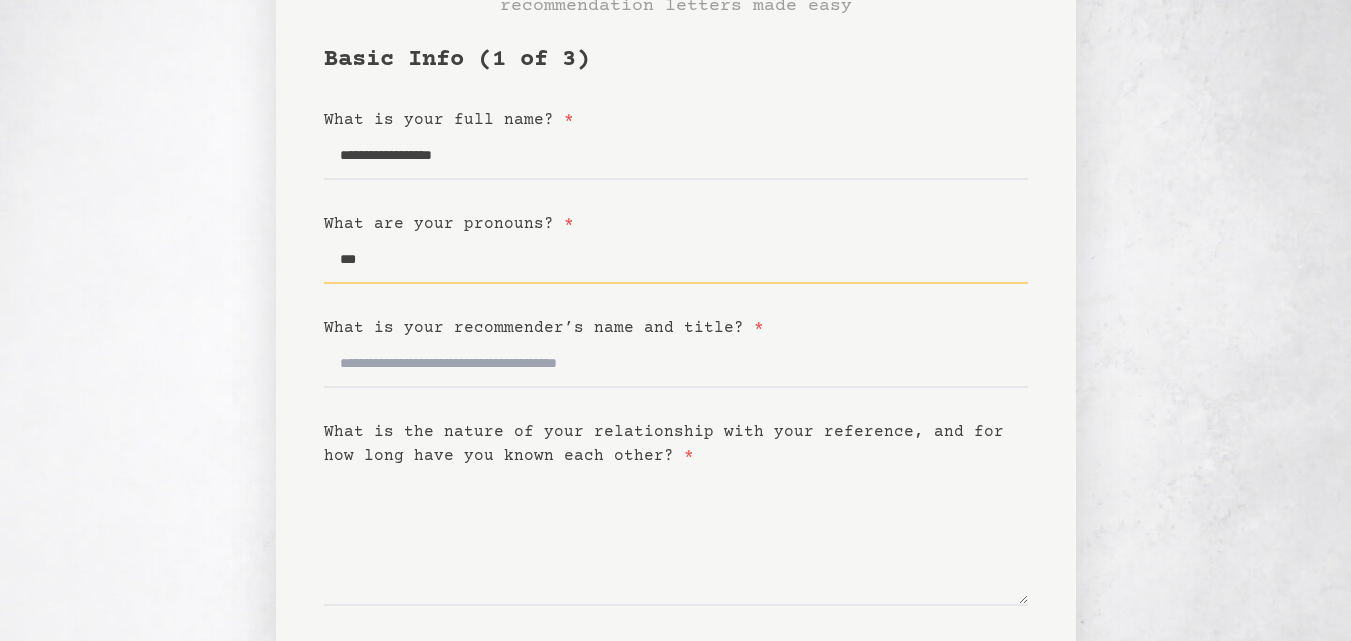 type on "***" 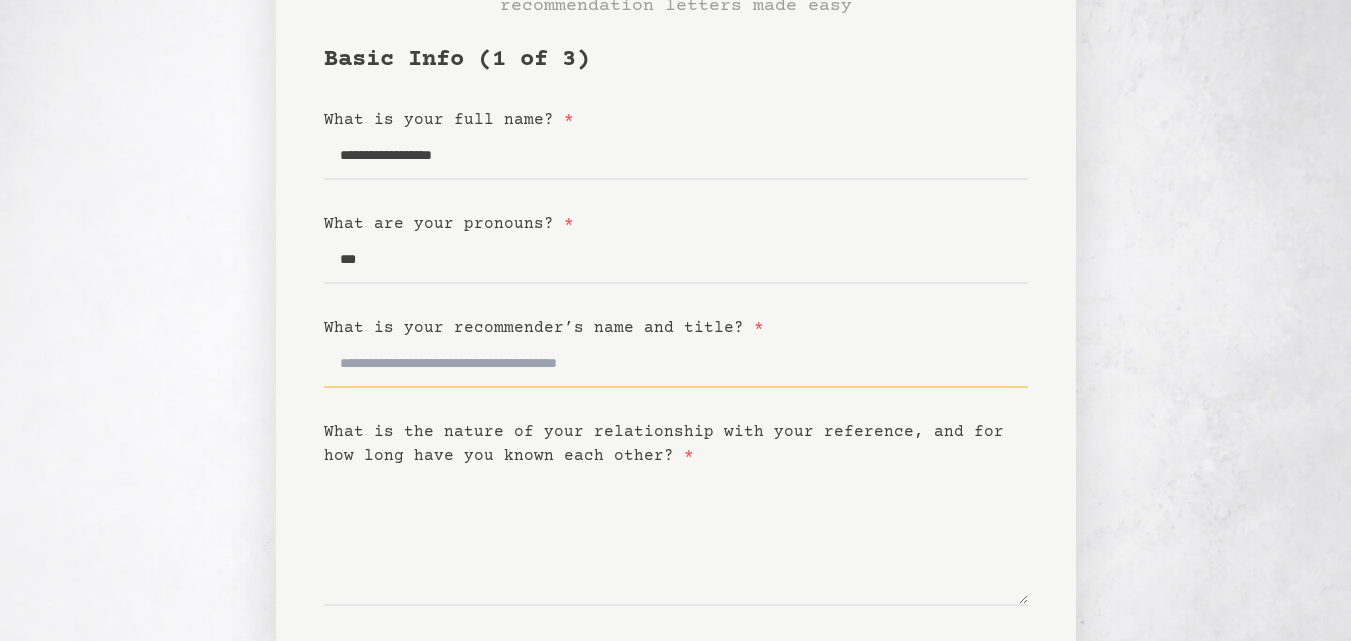 click on "What is your recommender’s name and title?   *" at bounding box center [676, 364] 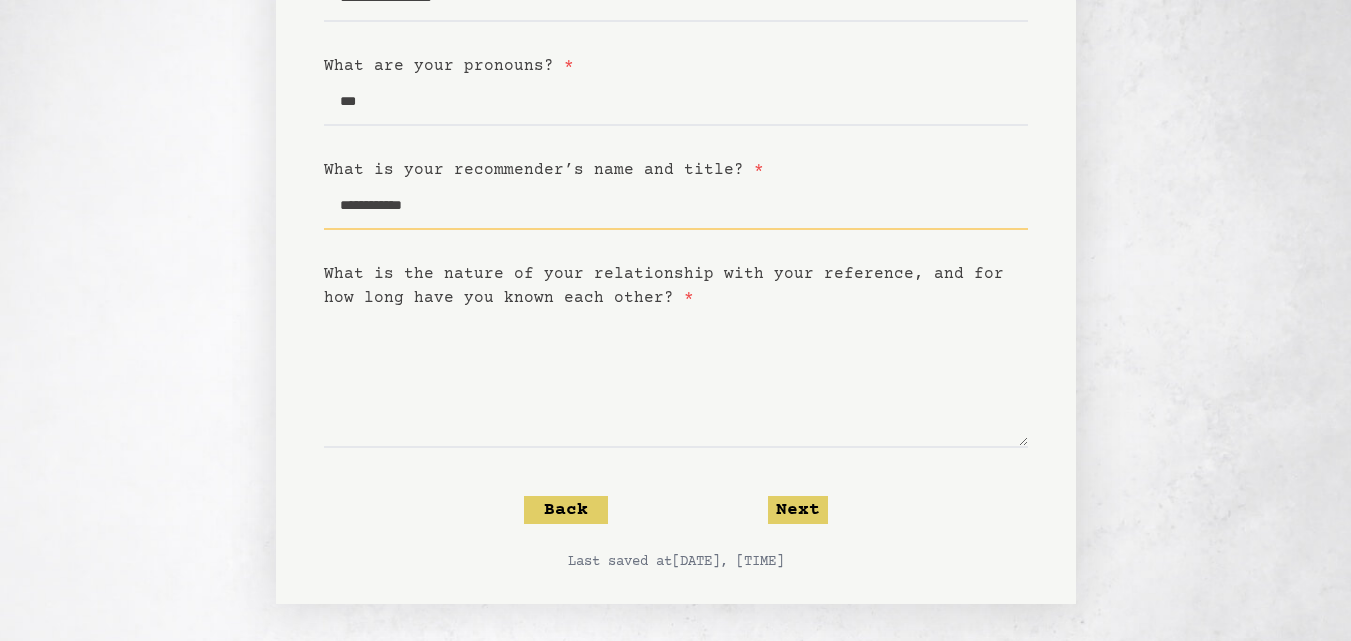 scroll, scrollTop: 295, scrollLeft: 0, axis: vertical 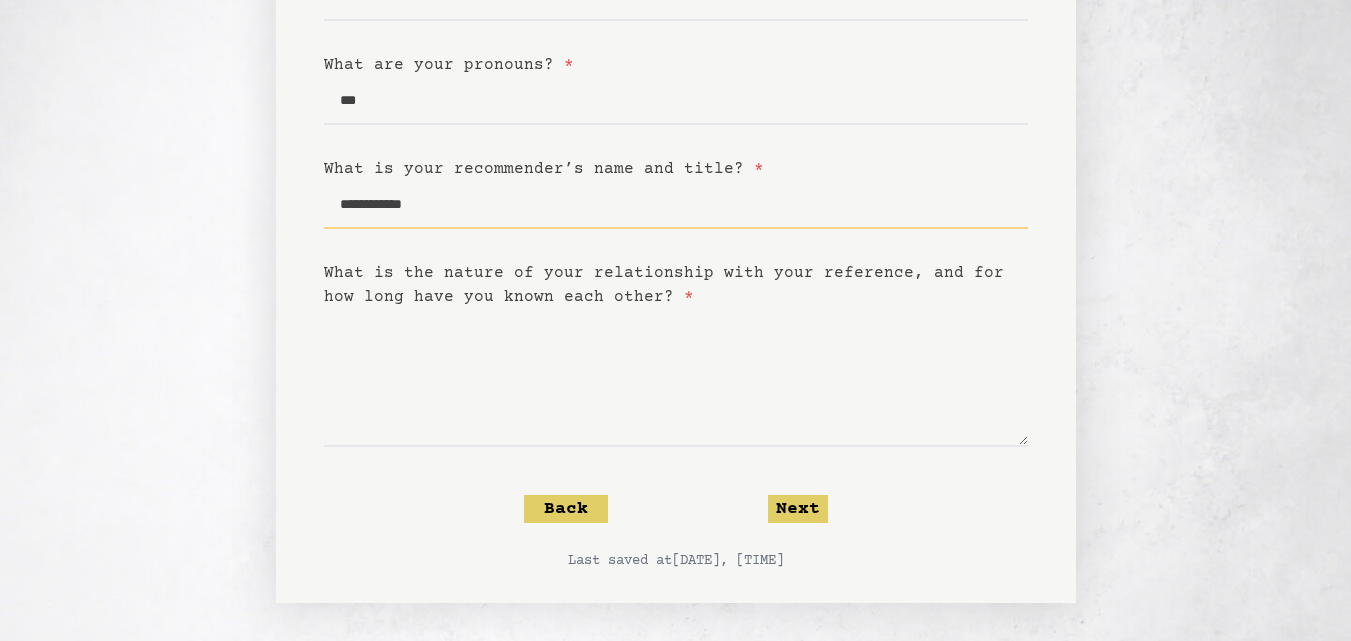 type on "**********" 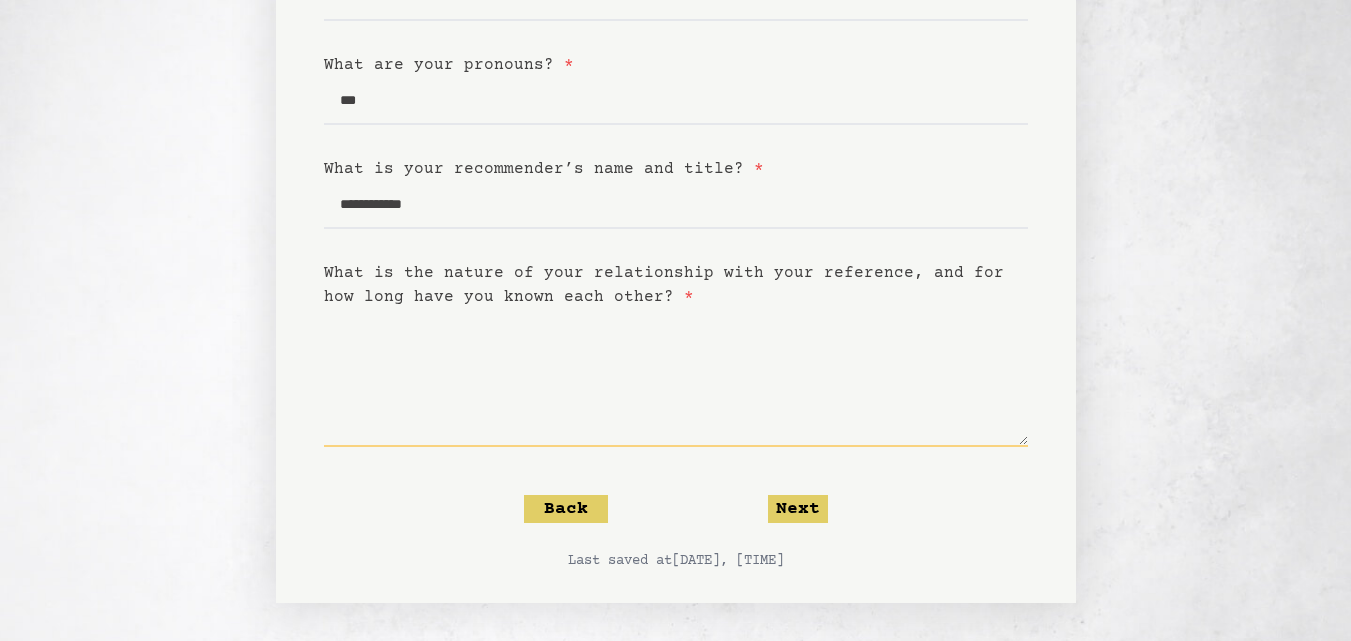 click on "What is the nature of your relationship with your reference, and
for how long have you known each other?   *" at bounding box center [676, 378] 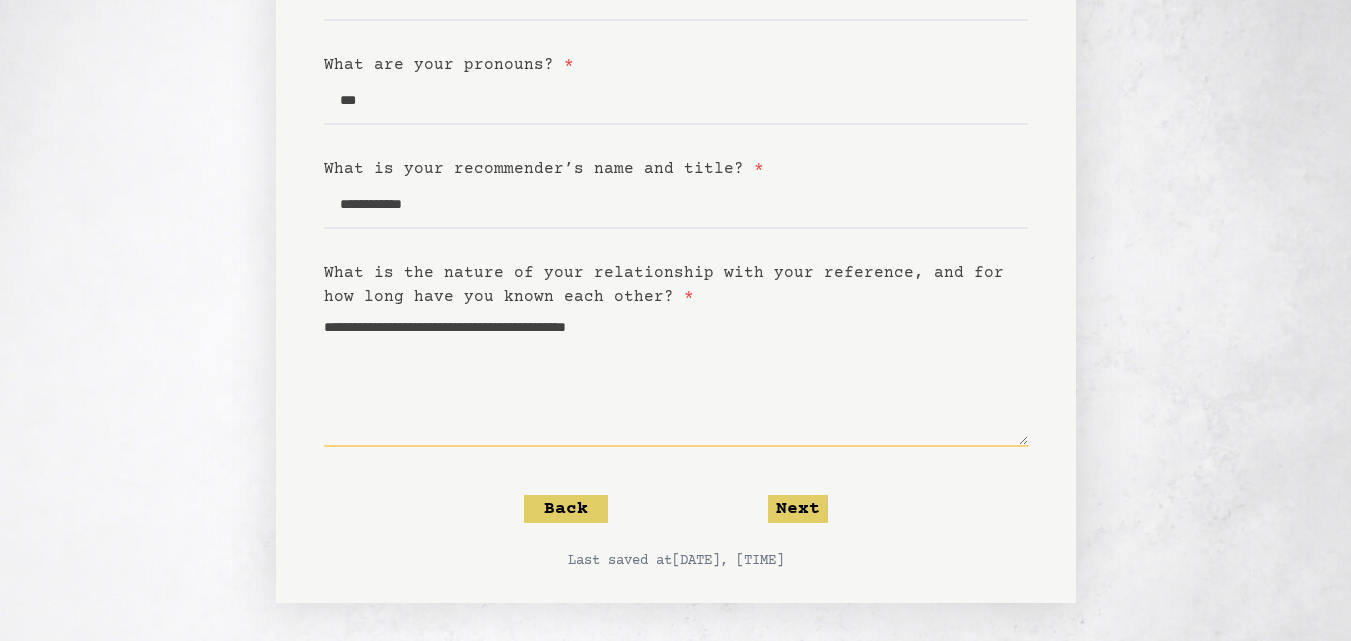 click on "**********" at bounding box center [676, 378] 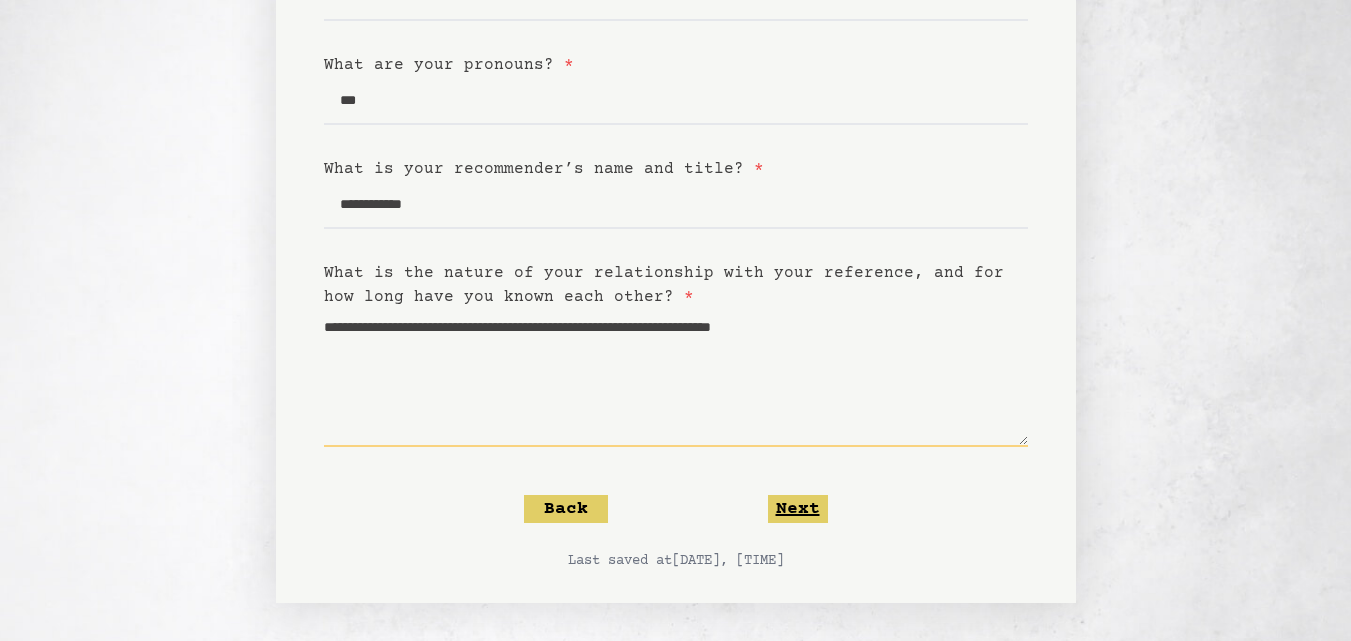 type on "**********" 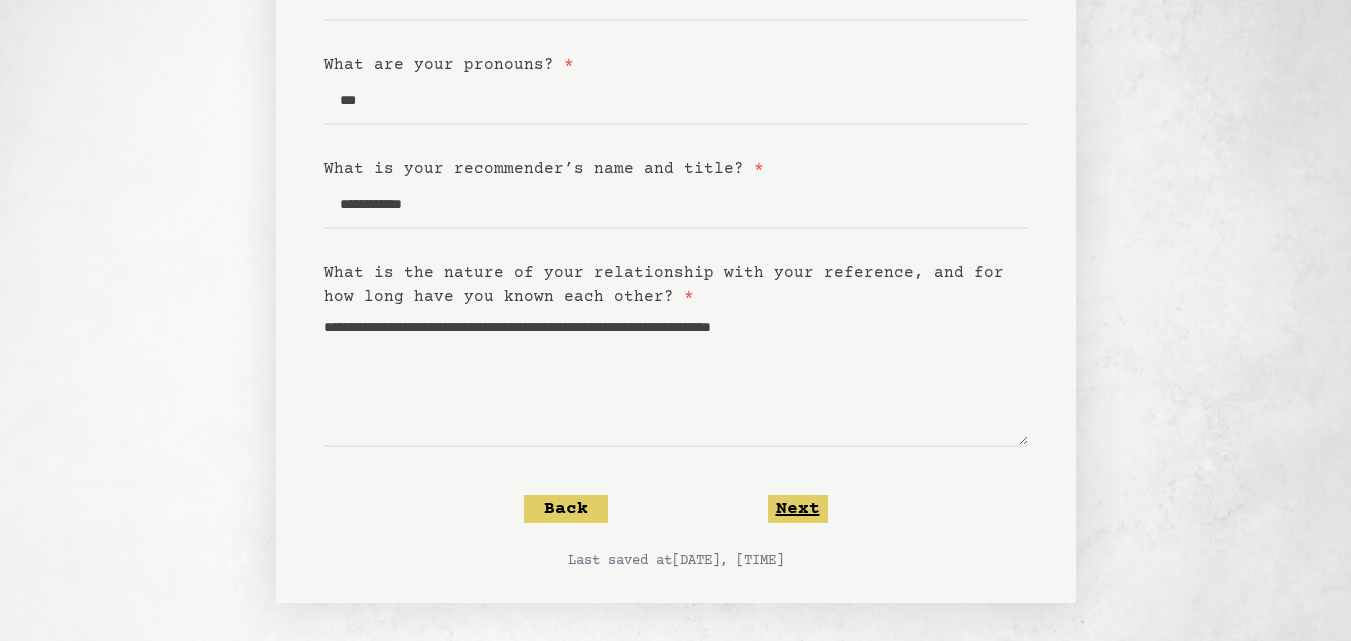 click on "Next" 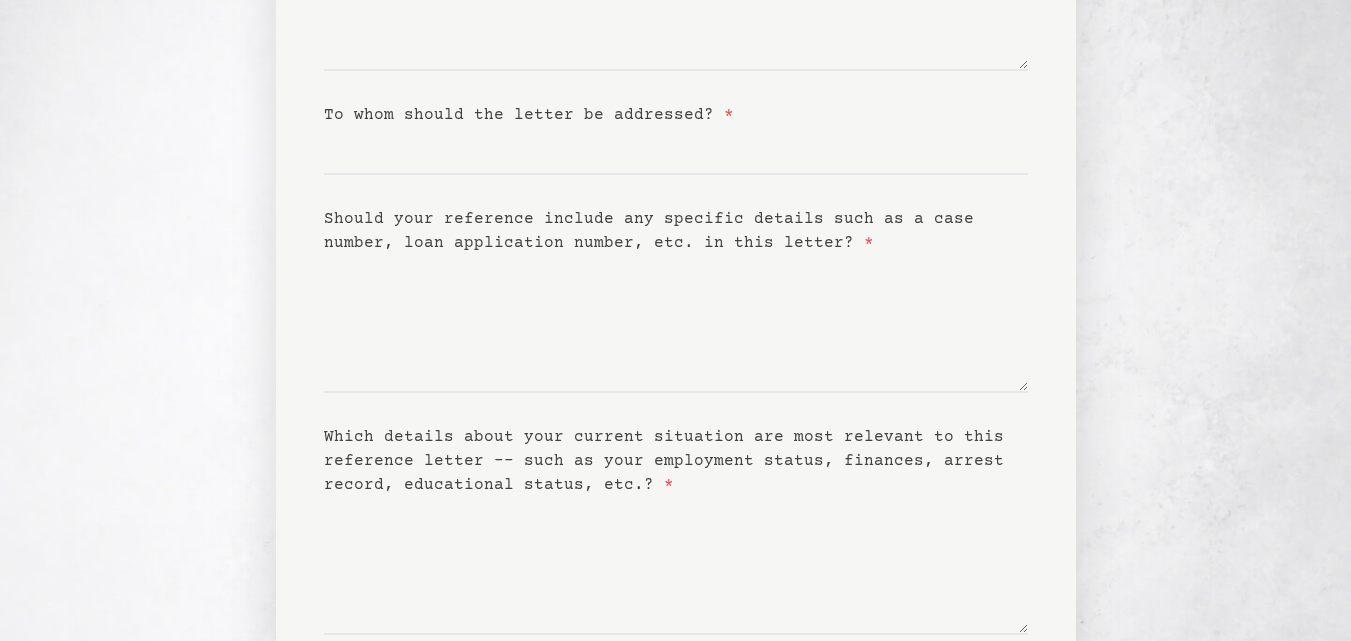 scroll, scrollTop: 383, scrollLeft: 0, axis: vertical 